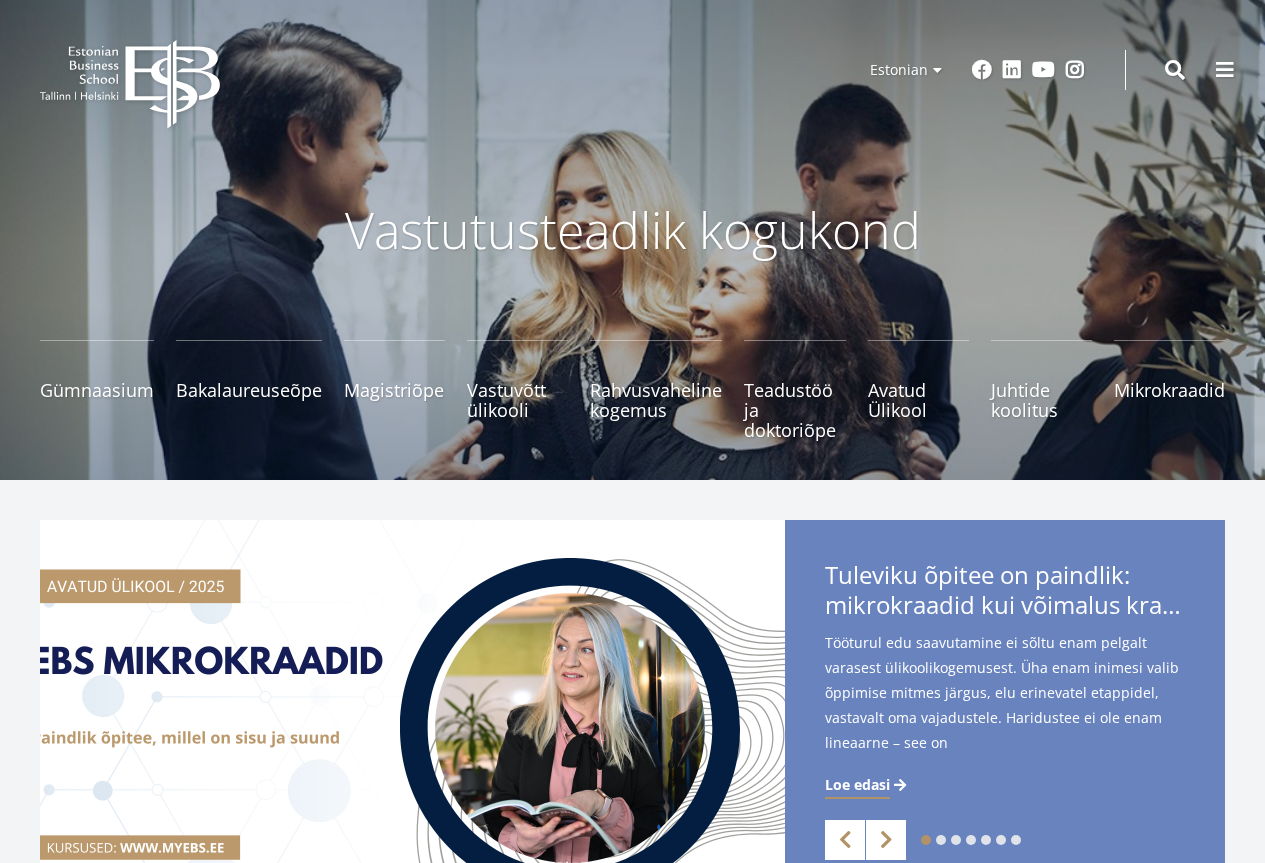 scroll, scrollTop: 0, scrollLeft: 0, axis: both 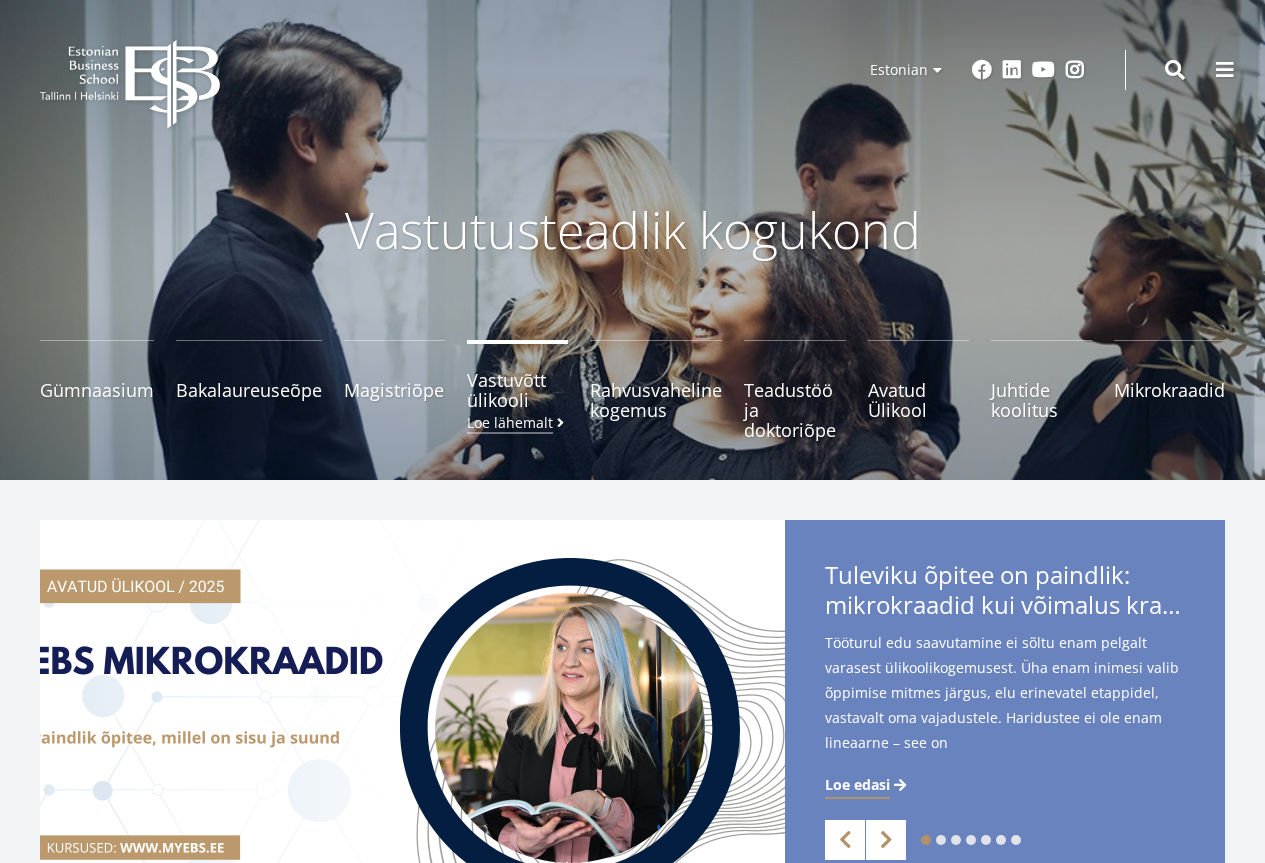 click on "Vastuvõtt ülikooli
Loe lähemalt" at bounding box center (517, 390) 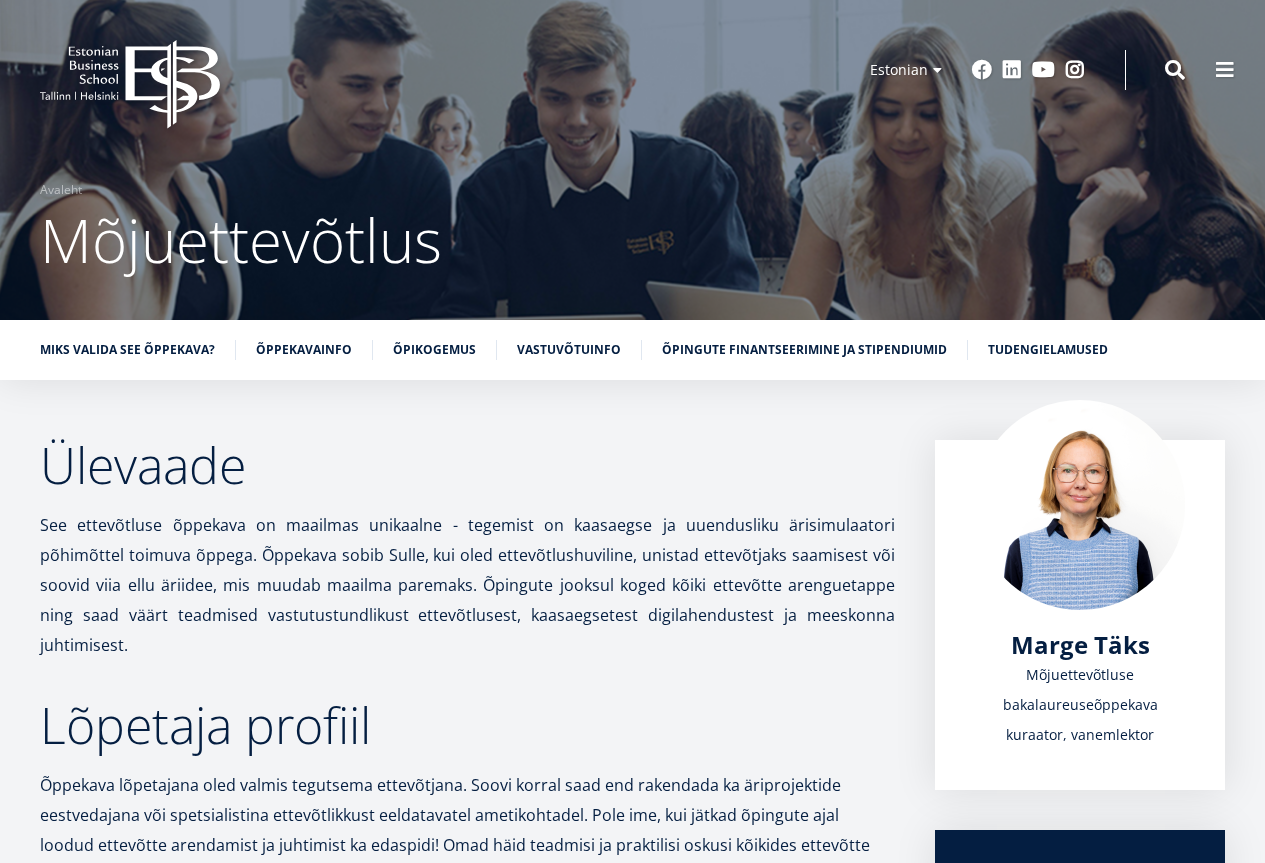 scroll, scrollTop: 0, scrollLeft: 0, axis: both 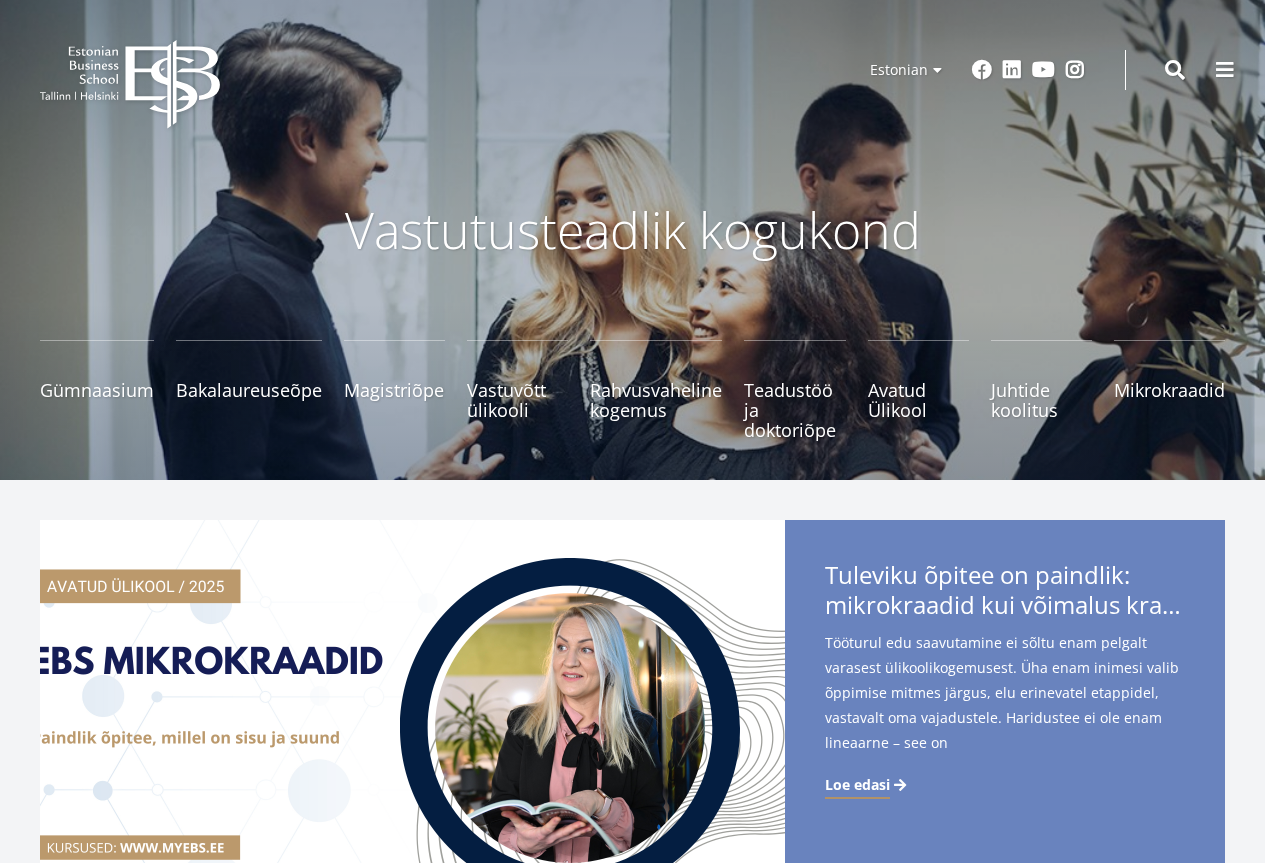 click on "Vastuvõtt ülikooli
Loe lähemalt" at bounding box center (517, 400) 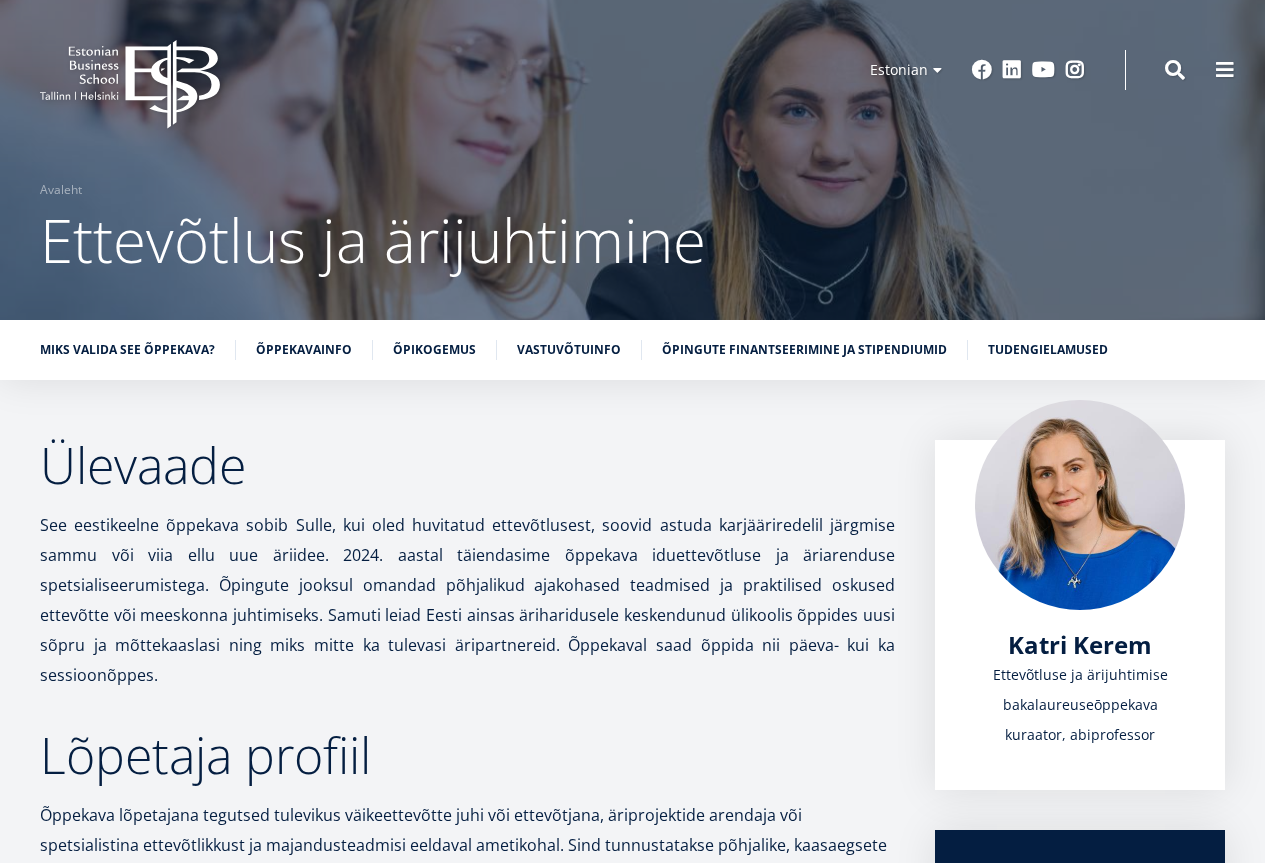 scroll, scrollTop: 0, scrollLeft: 0, axis: both 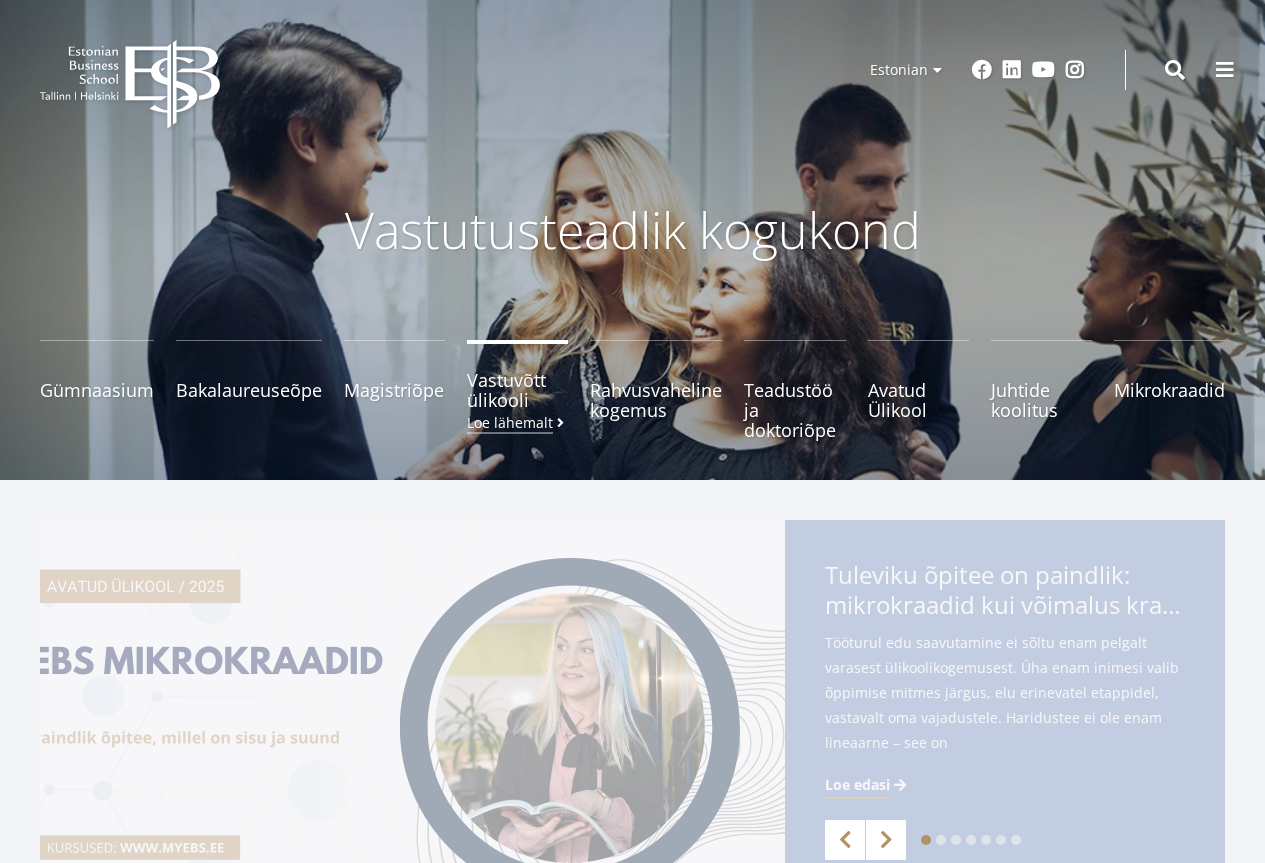 click on "Vastuvõtt ülikooli
Loe lähemalt" at bounding box center (517, 390) 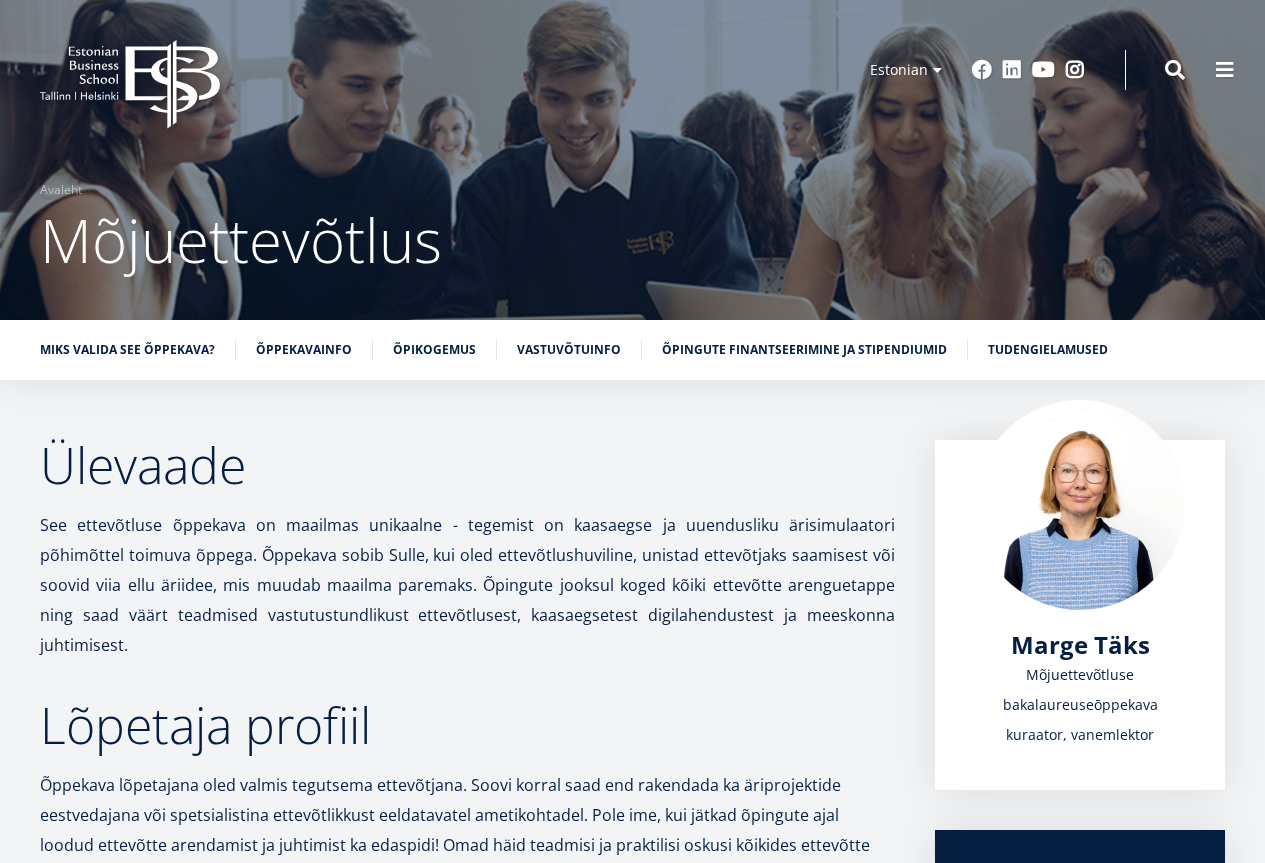 scroll, scrollTop: 0, scrollLeft: 0, axis: both 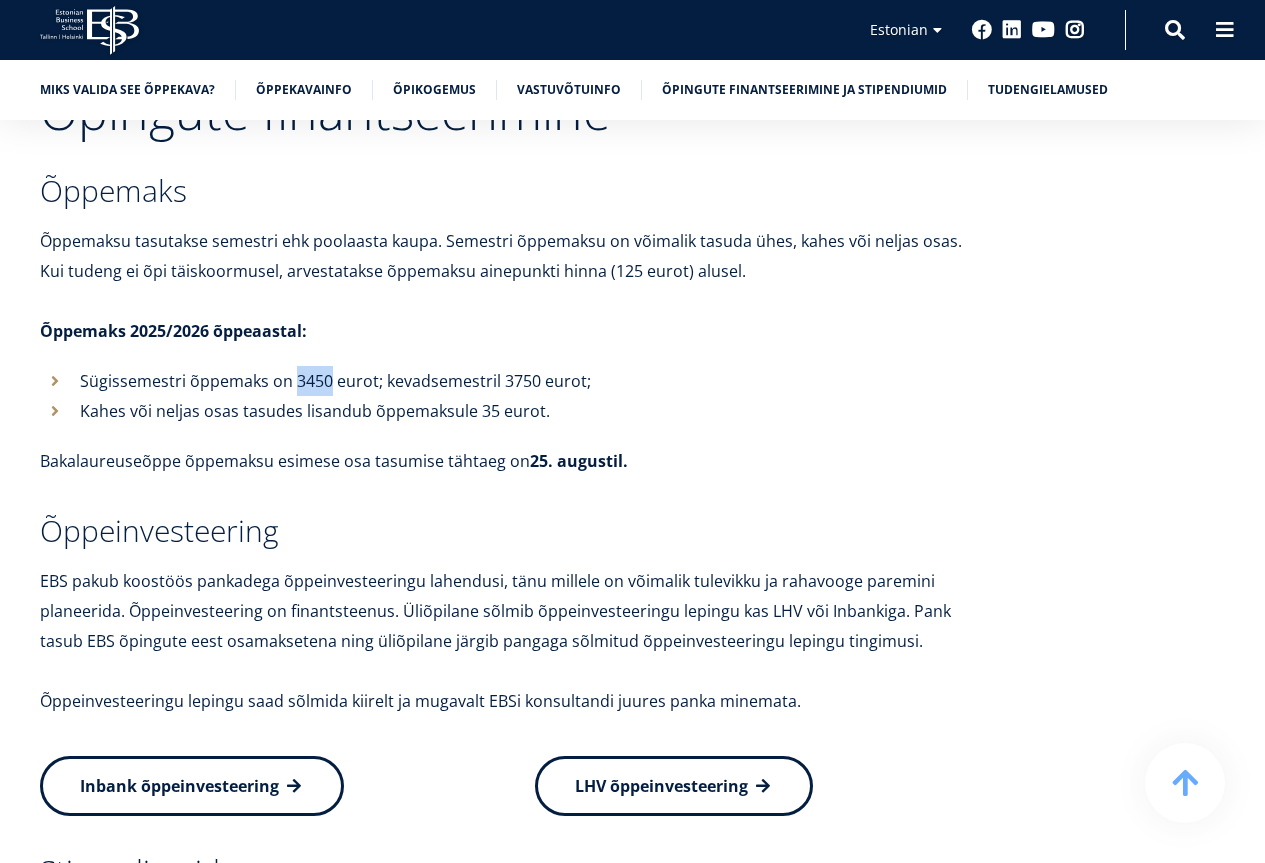 drag, startPoint x: 295, startPoint y: 324, endPoint x: 329, endPoint y: 328, distance: 34.234486 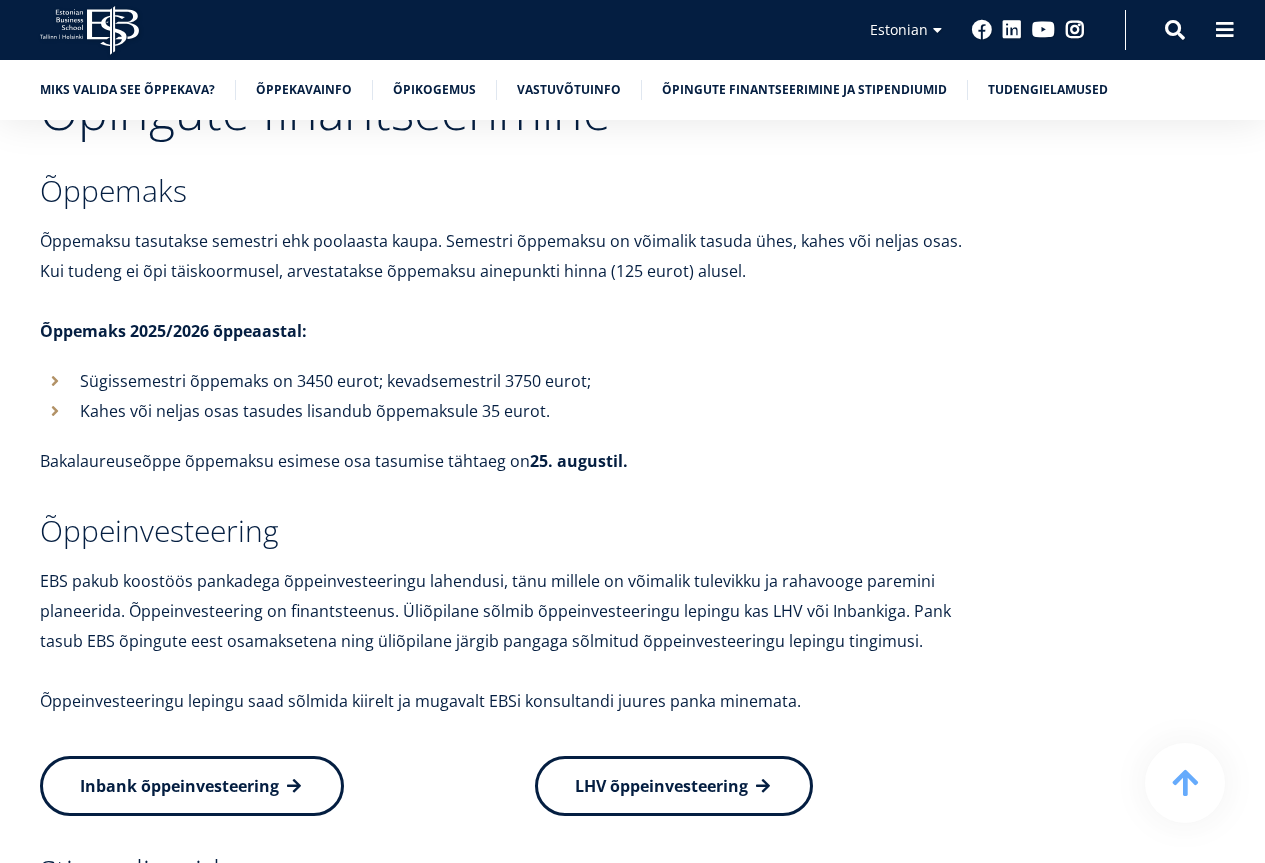 click on "Õppemaks 2025/2026 õppeaastal:" at bounding box center [515, 331] 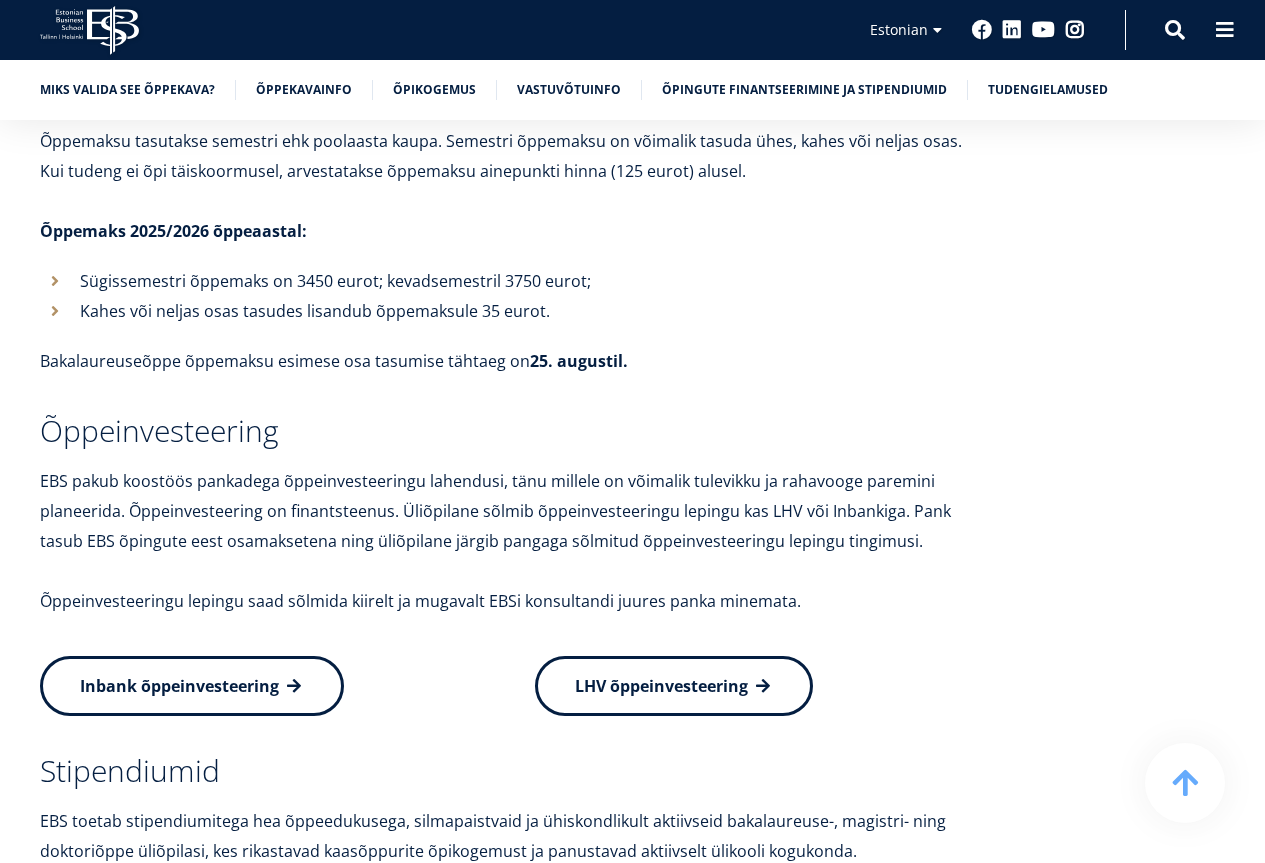 scroll, scrollTop: 9234, scrollLeft: 0, axis: vertical 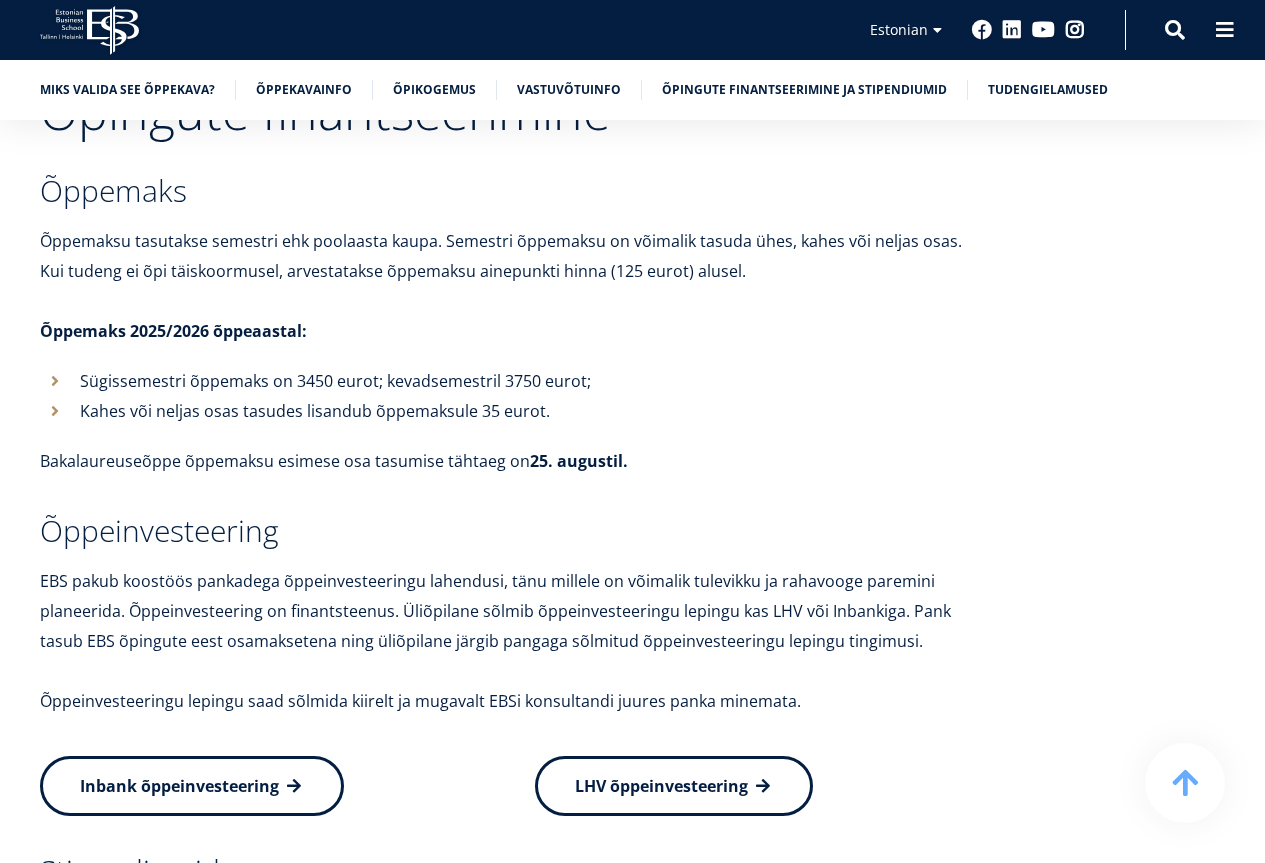 drag, startPoint x: 621, startPoint y: 320, endPoint x: 81, endPoint y: 309, distance: 540.112 